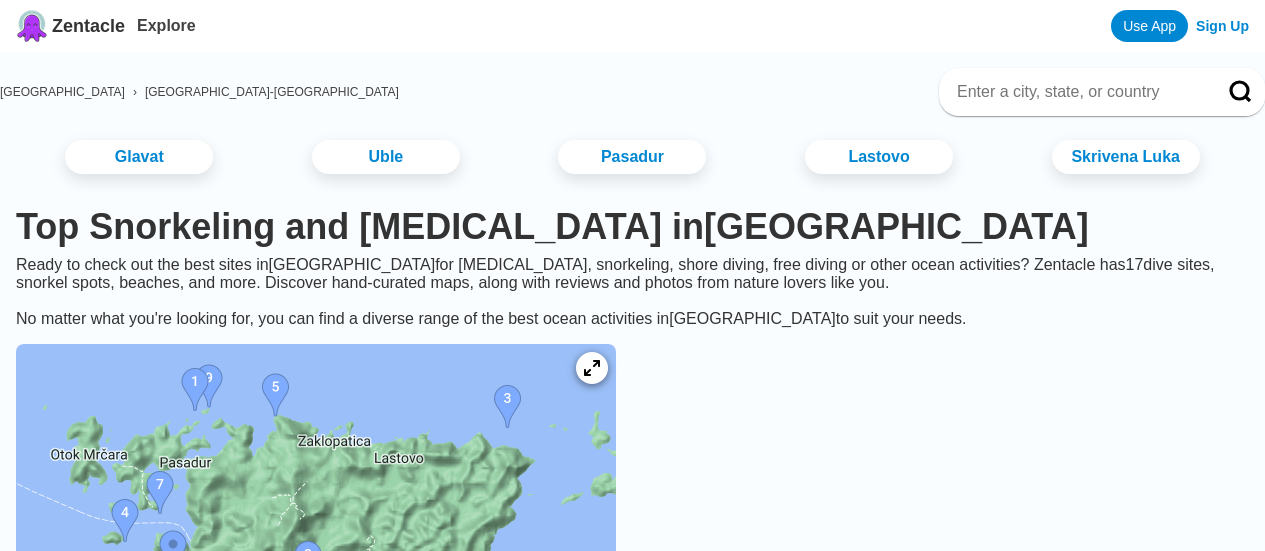 scroll, scrollTop: 0, scrollLeft: 0, axis: both 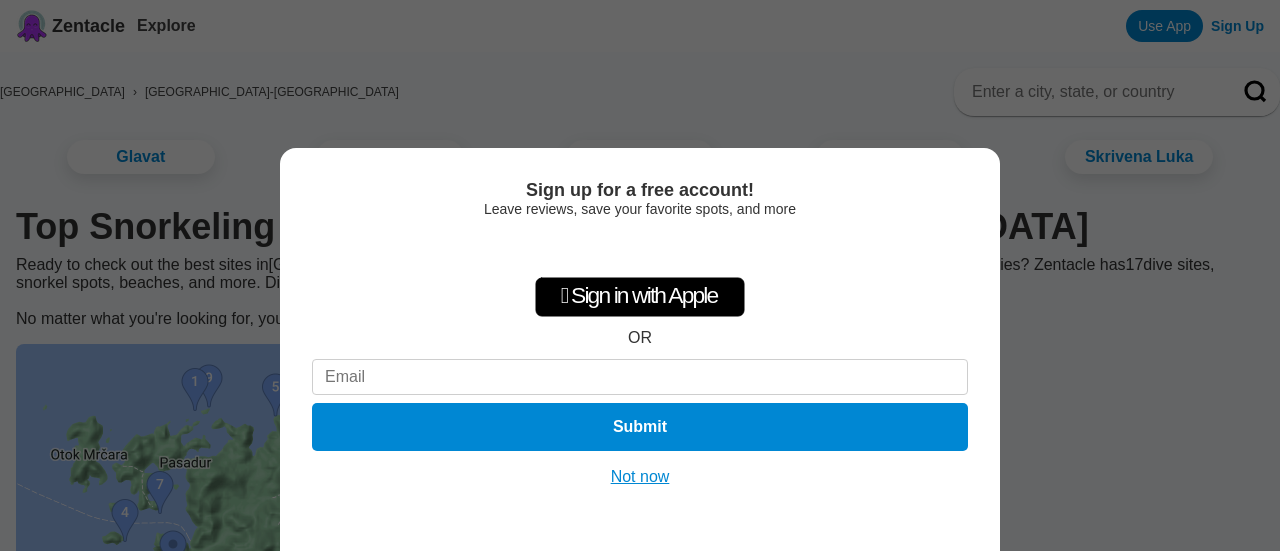 click on "Not now" at bounding box center [640, 477] 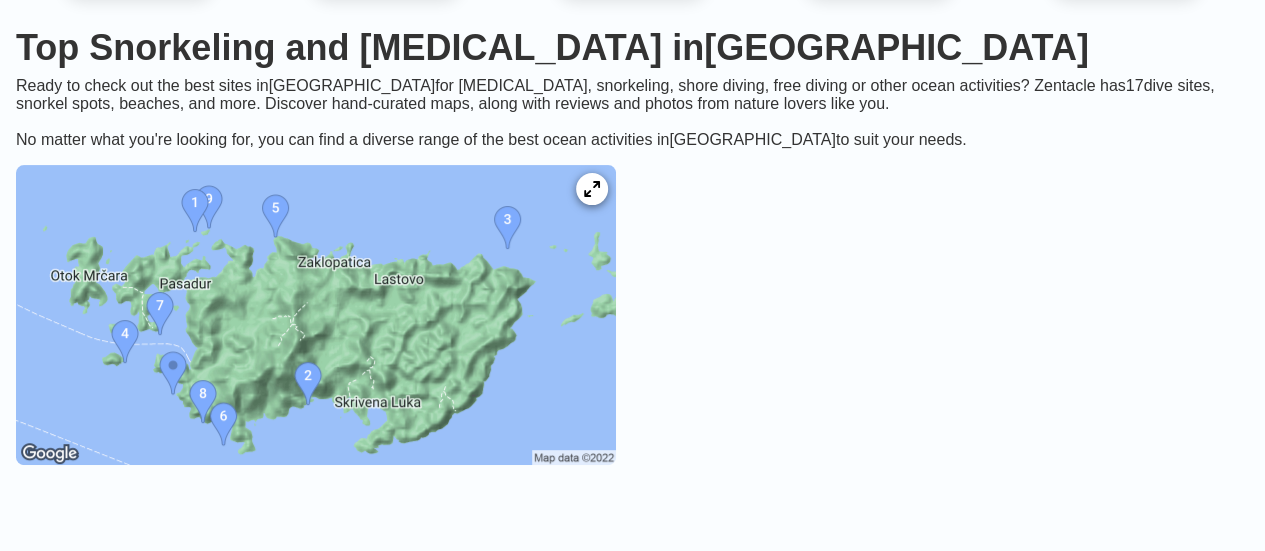 scroll, scrollTop: 100, scrollLeft: 0, axis: vertical 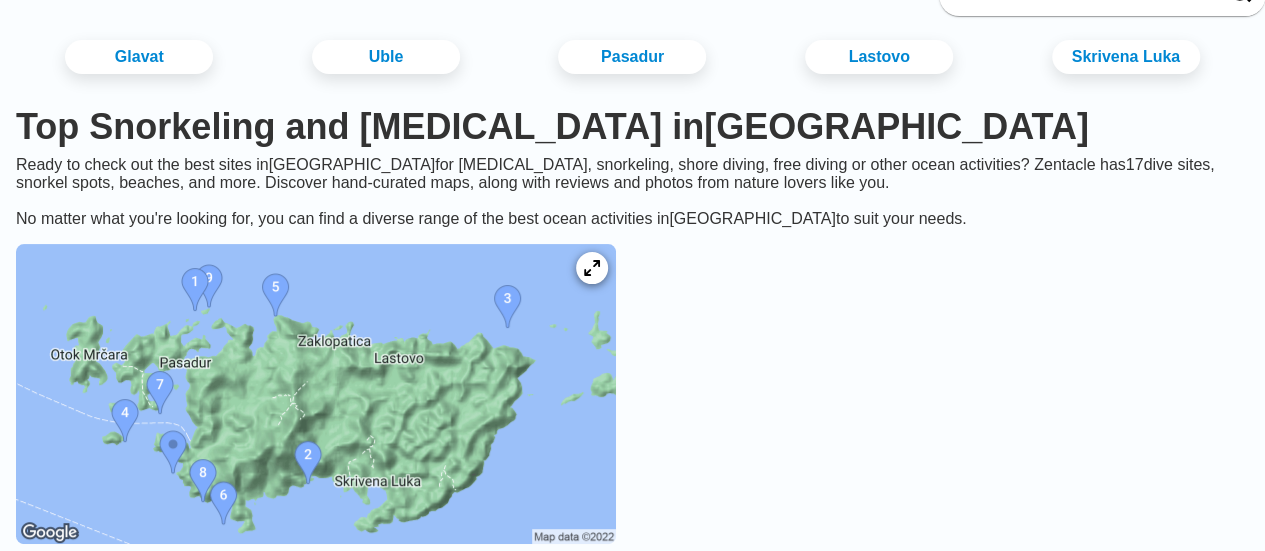 click at bounding box center (316, 394) 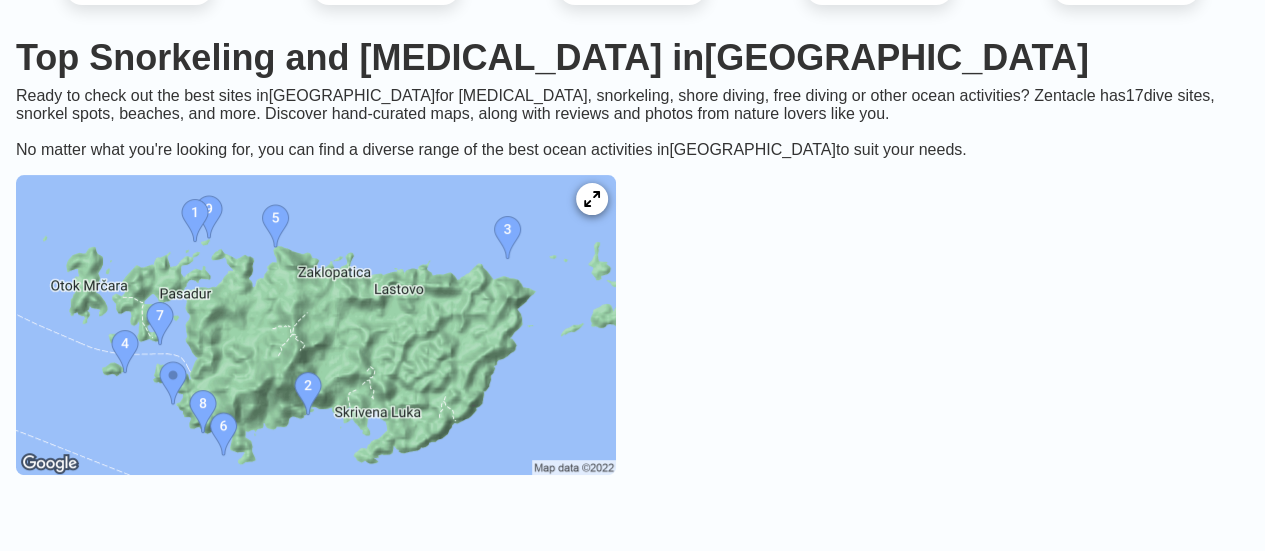 scroll, scrollTop: 200, scrollLeft: 0, axis: vertical 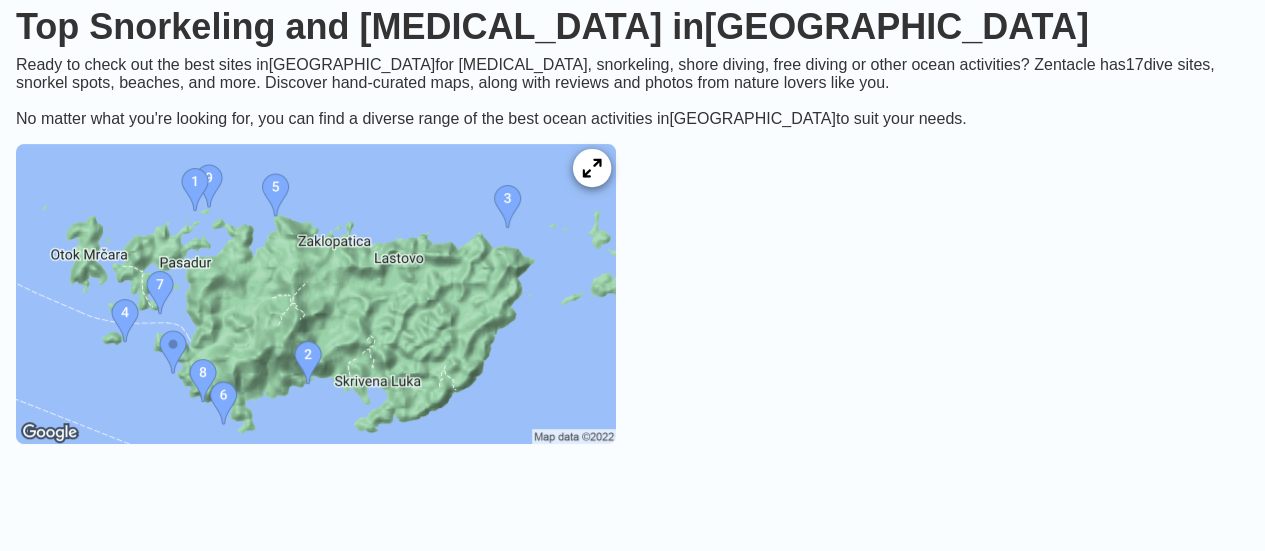 click 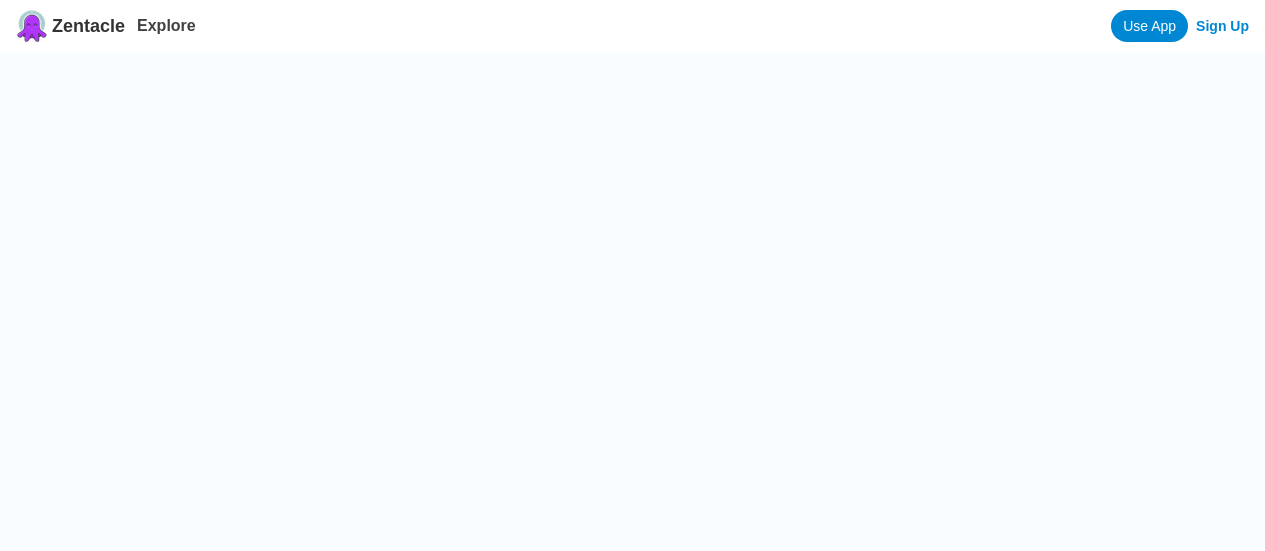 scroll, scrollTop: 0, scrollLeft: 0, axis: both 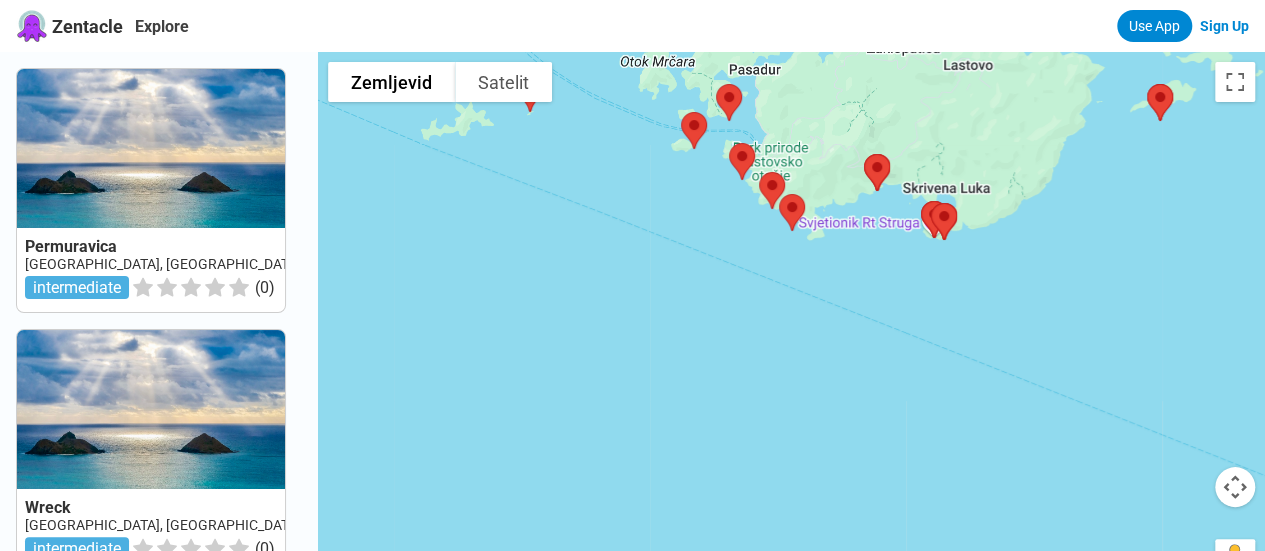 drag, startPoint x: 764, startPoint y: 260, endPoint x: 546, endPoint y: 475, distance: 306.18457 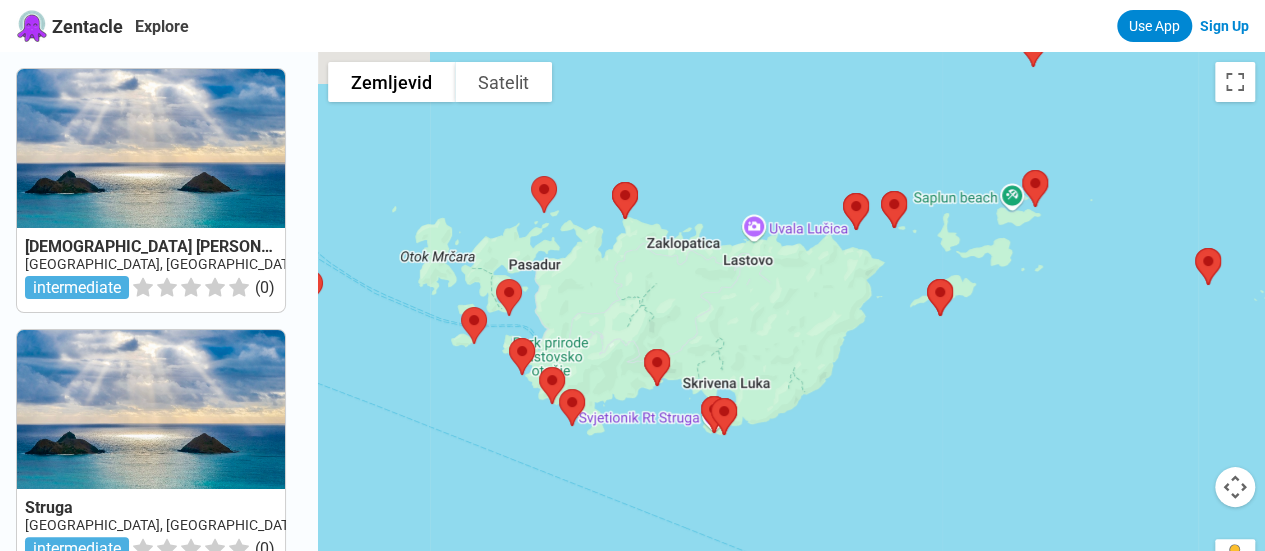 drag, startPoint x: 554, startPoint y: 432, endPoint x: 532, endPoint y: 473, distance: 46.52956 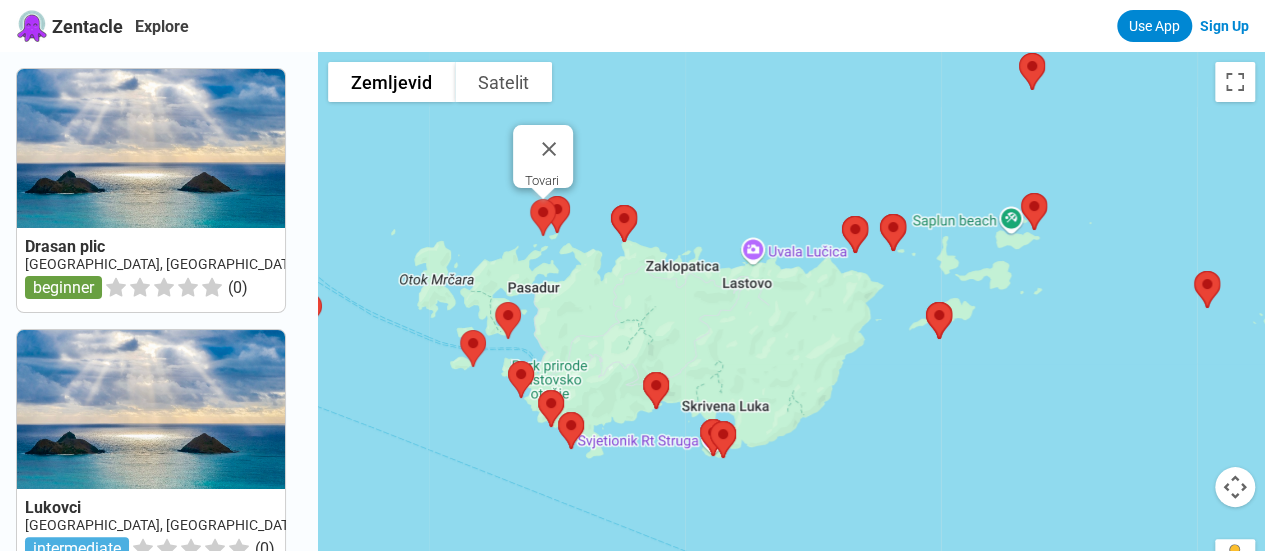 click at bounding box center (543, 217) 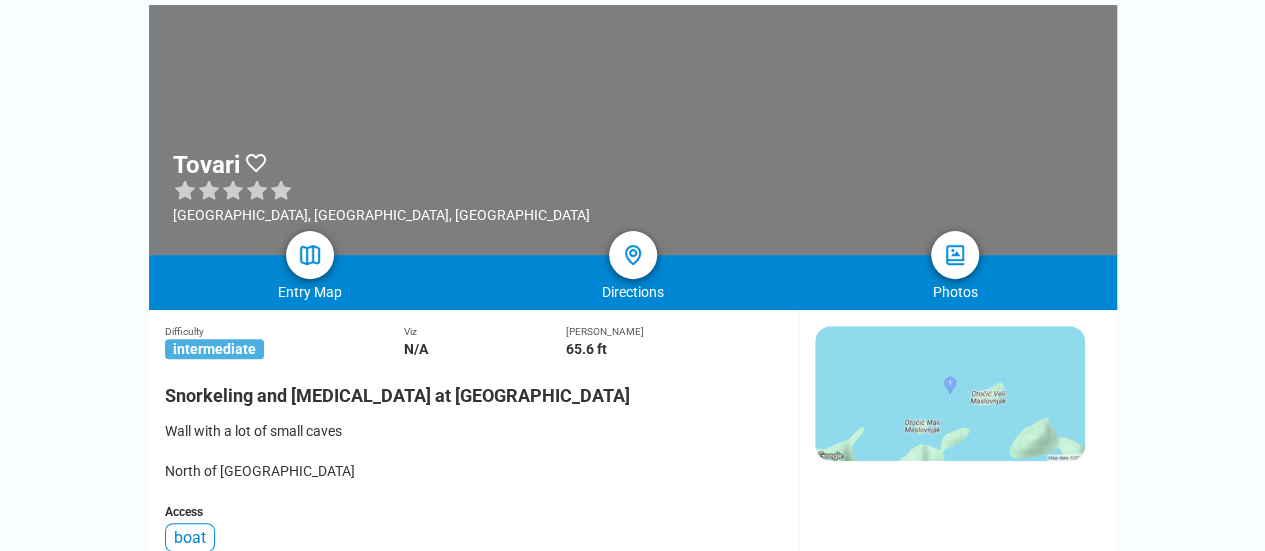 scroll, scrollTop: 100, scrollLeft: 0, axis: vertical 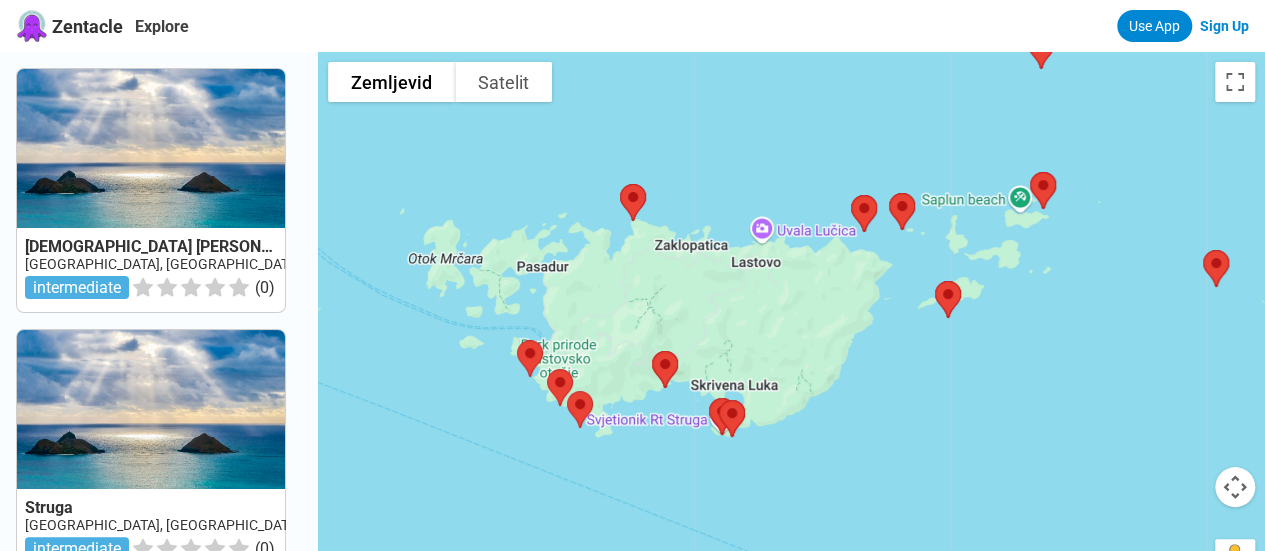 drag, startPoint x: 659, startPoint y: 198, endPoint x: 742, endPoint y: 522, distance: 334.46225 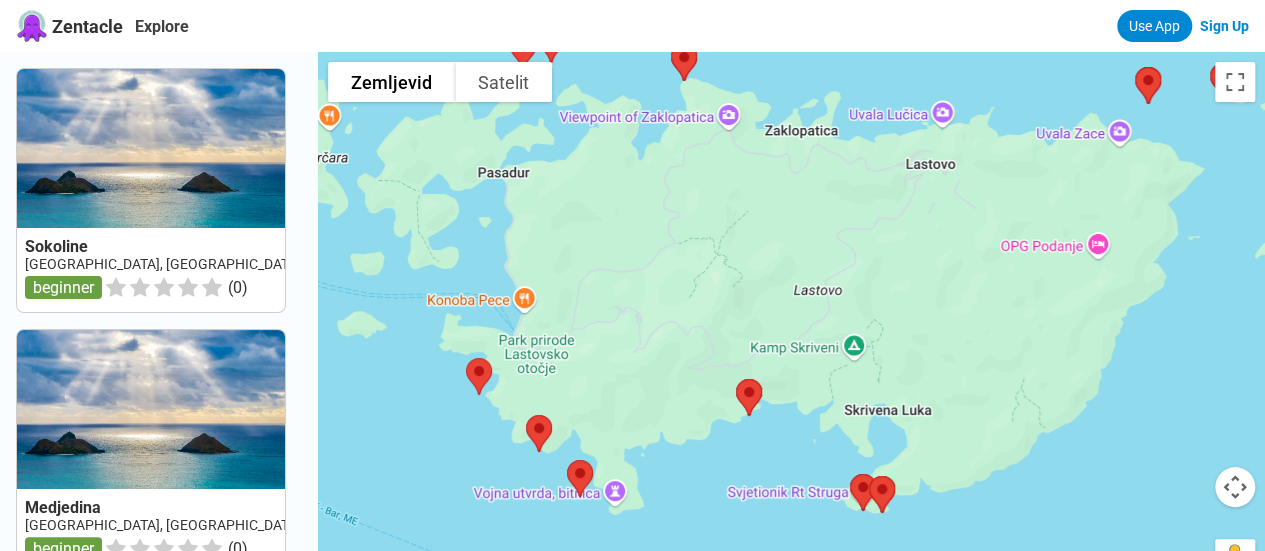 drag, startPoint x: 651, startPoint y: 344, endPoint x: 765, endPoint y: 160, distance: 216.45323 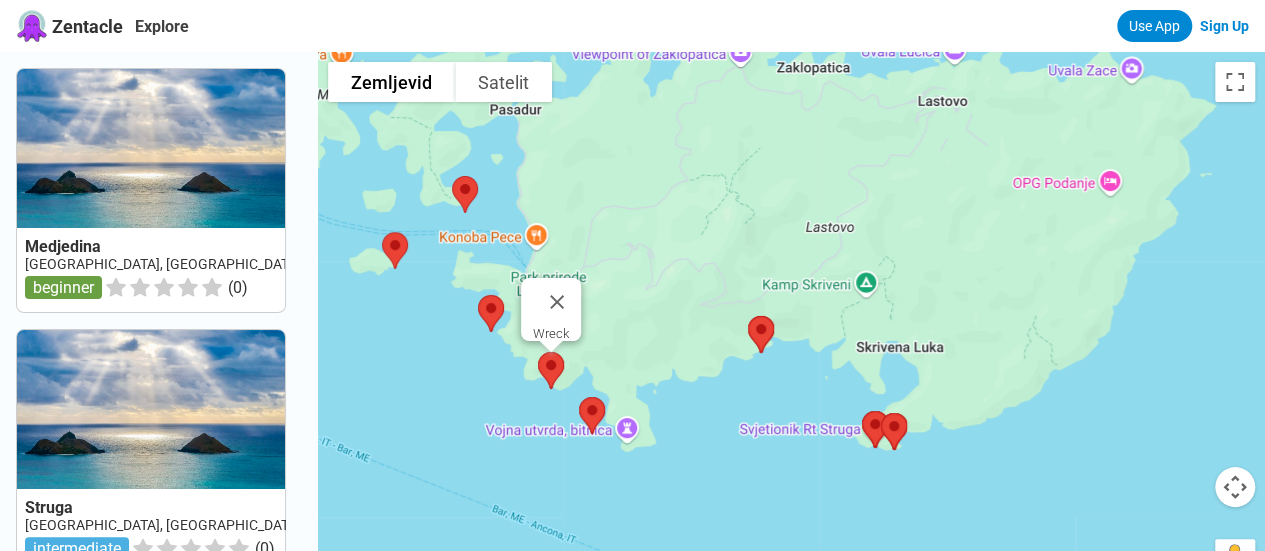 click at bounding box center [551, 370] 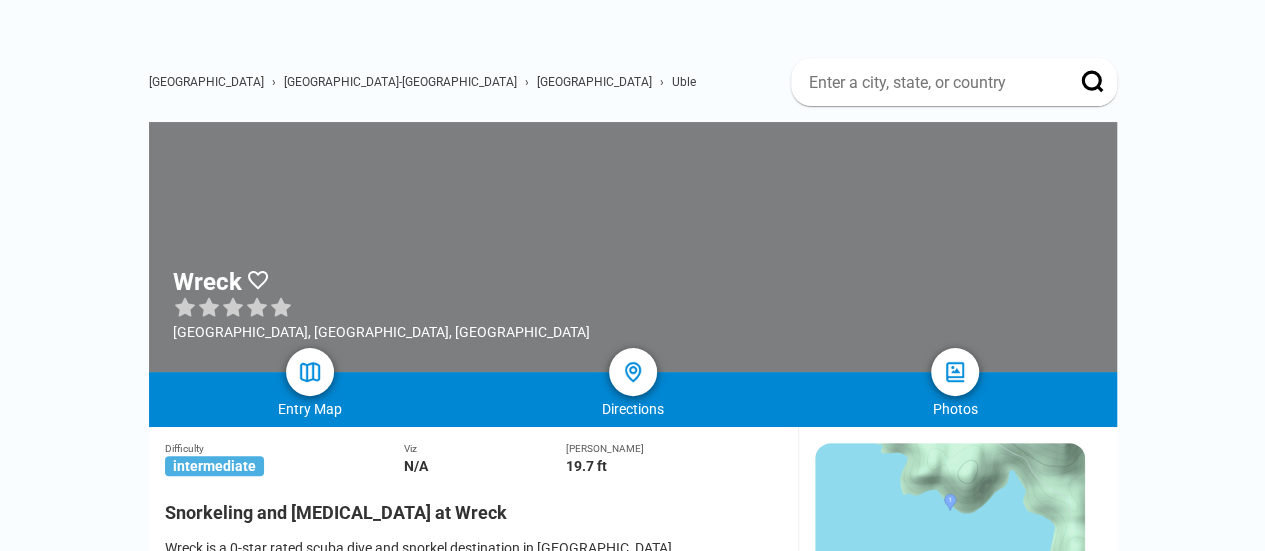 scroll, scrollTop: 100, scrollLeft: 0, axis: vertical 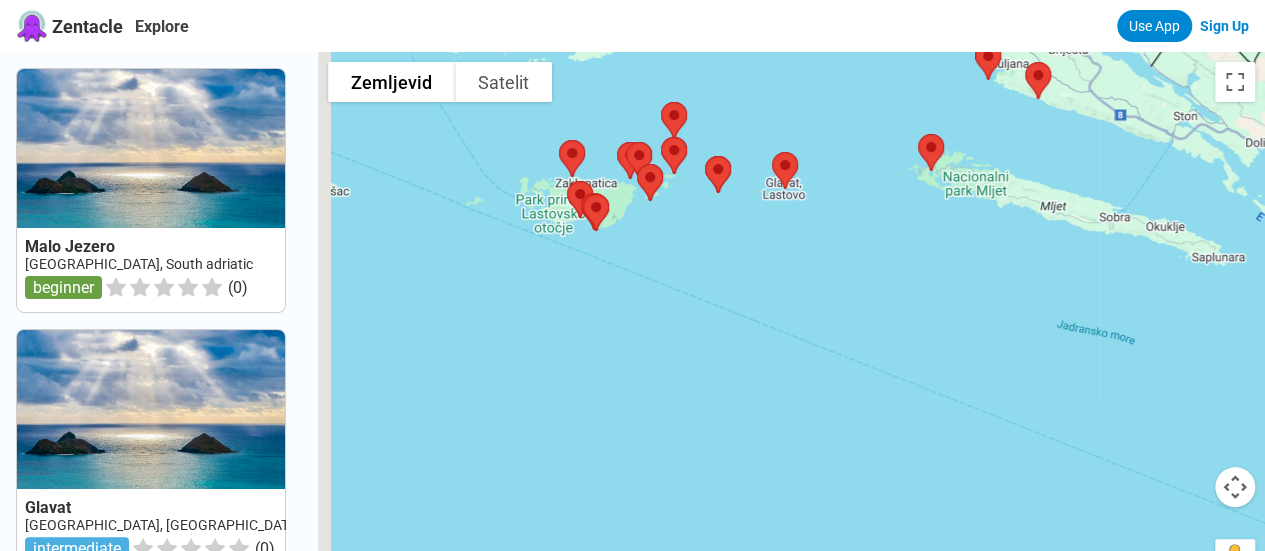 drag, startPoint x: 460, startPoint y: 141, endPoint x: 597, endPoint y: 365, distance: 262.5738 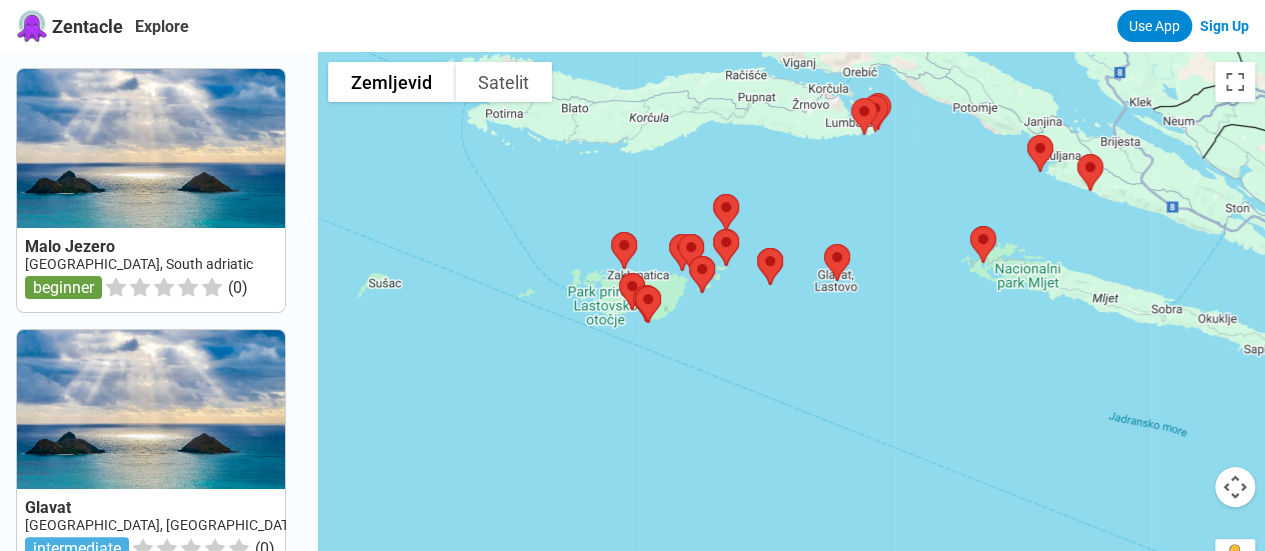 drag, startPoint x: 606, startPoint y: 304, endPoint x: 604, endPoint y: 363, distance: 59.03389 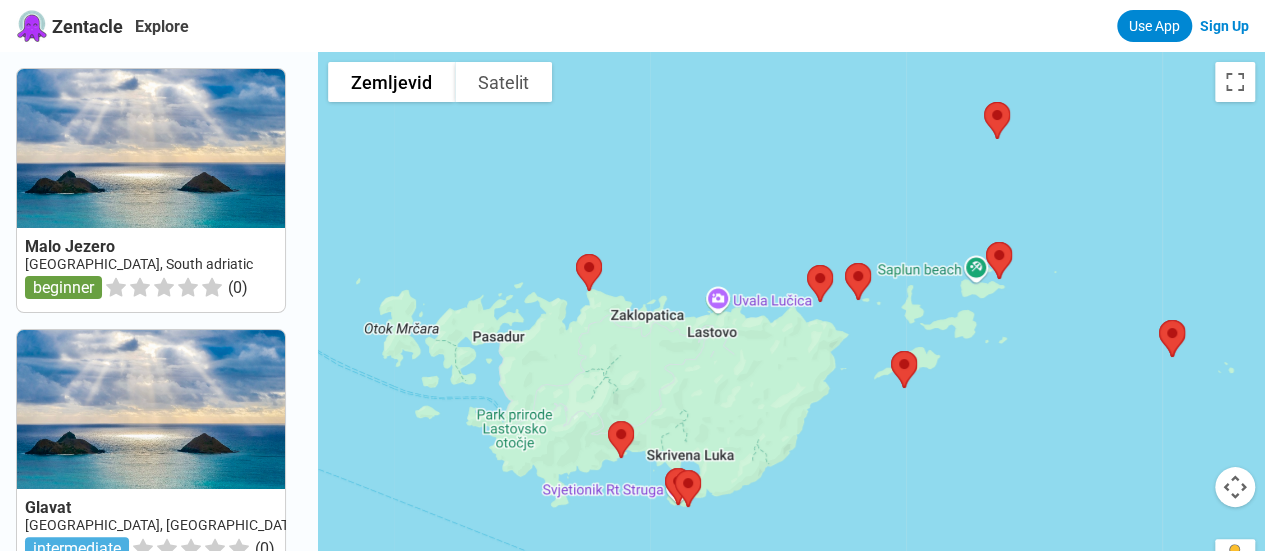 drag, startPoint x: 672, startPoint y: 412, endPoint x: 694, endPoint y: 239, distance: 174.39323 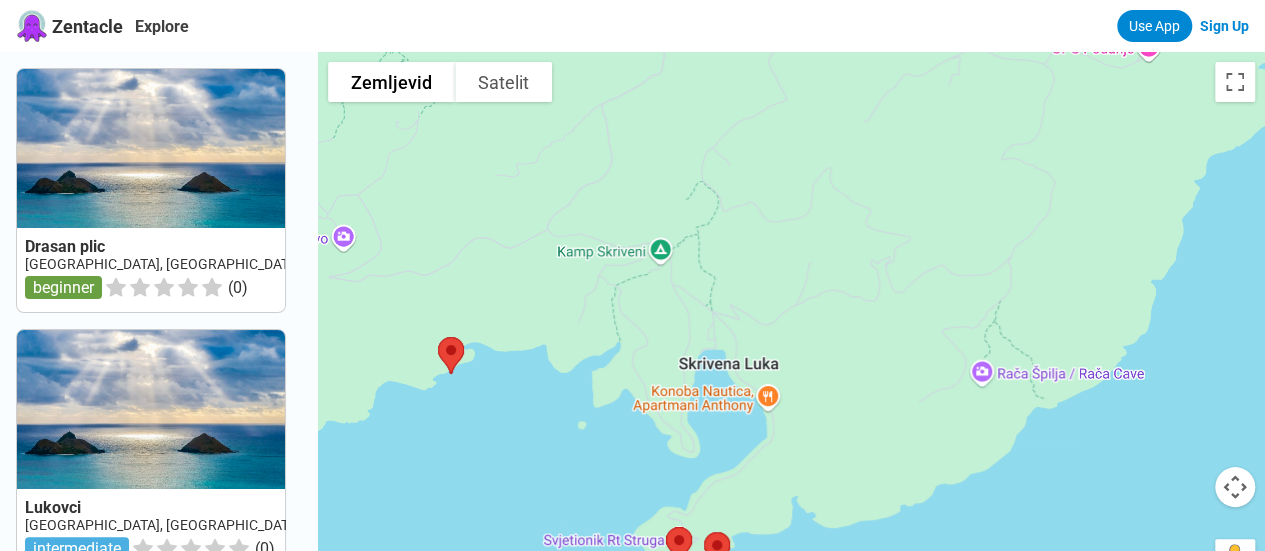 drag, startPoint x: 612, startPoint y: 365, endPoint x: 782, endPoint y: 253, distance: 203.57799 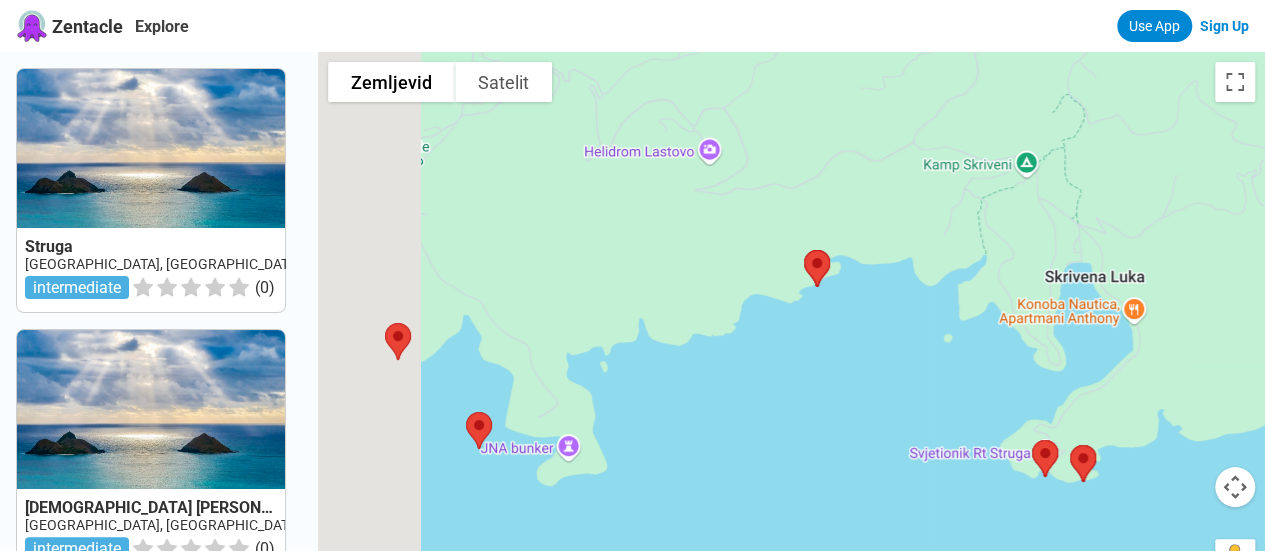 drag, startPoint x: 658, startPoint y: 430, endPoint x: 759, endPoint y: 409, distance: 103.16007 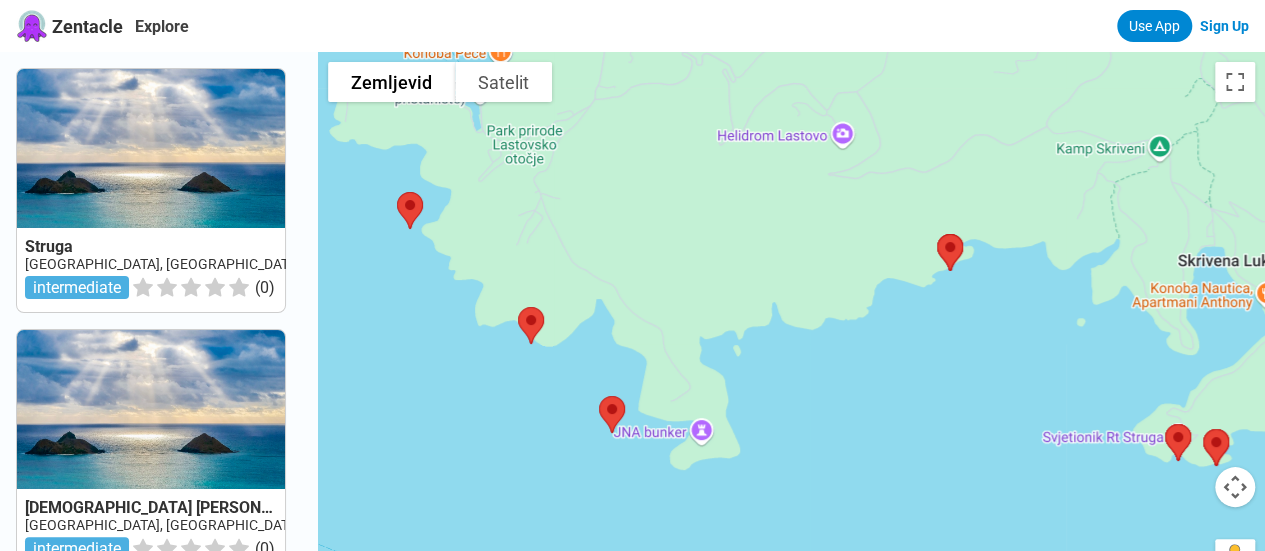 drag, startPoint x: 896, startPoint y: 455, endPoint x: 931, endPoint y: 457, distance: 35.057095 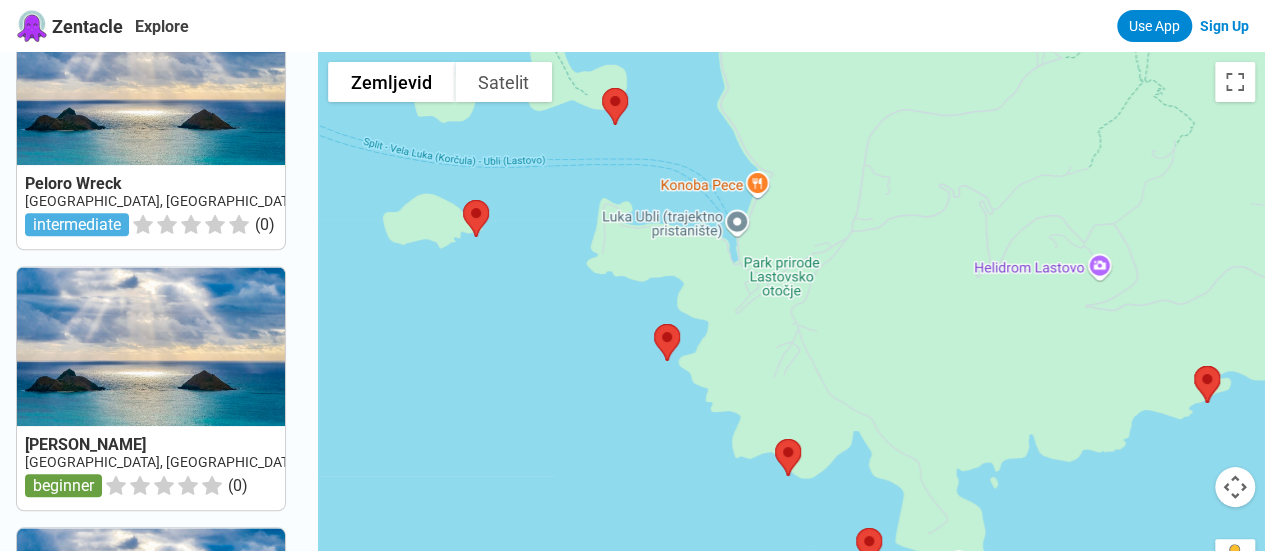 scroll, scrollTop: 1100, scrollLeft: 0, axis: vertical 